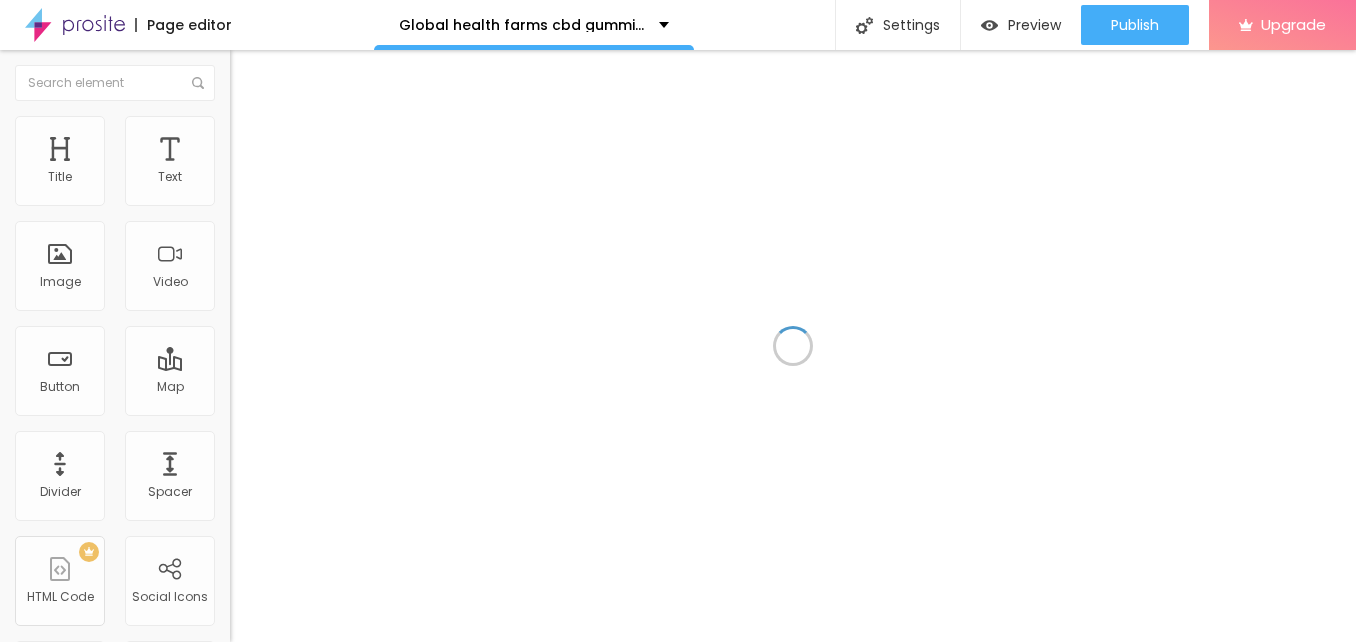 scroll, scrollTop: 0, scrollLeft: 0, axis: both 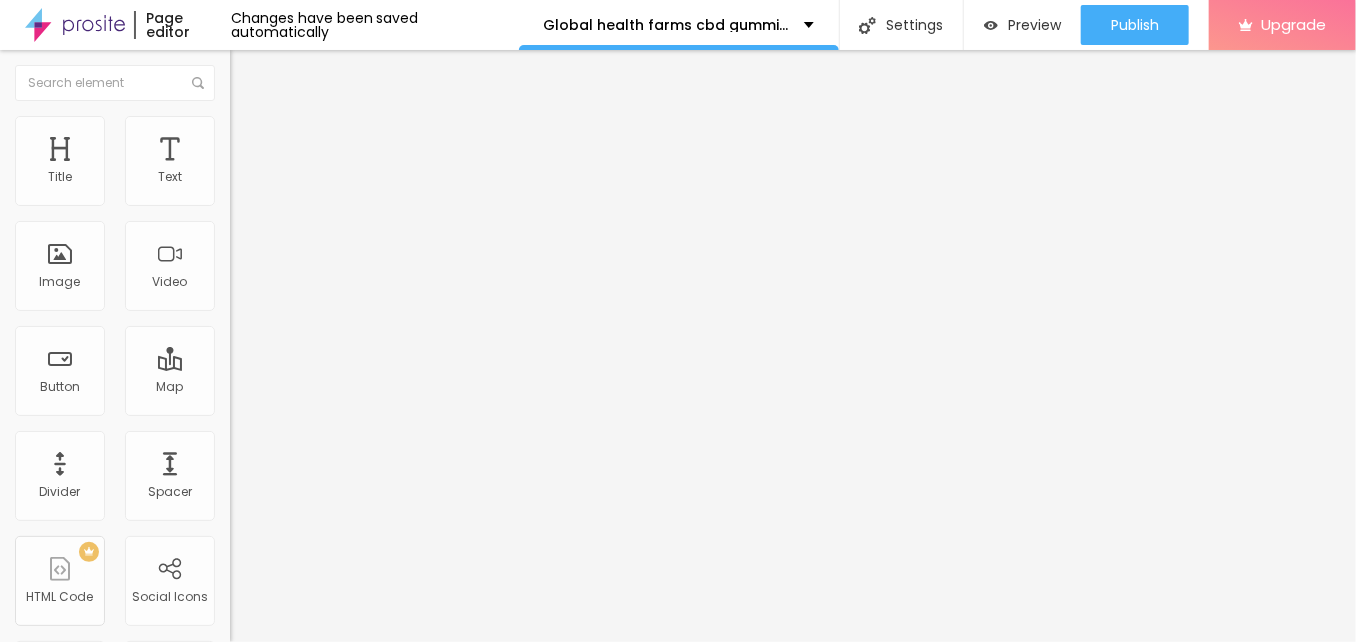 click on "Edit Title" at bounding box center [345, 73] 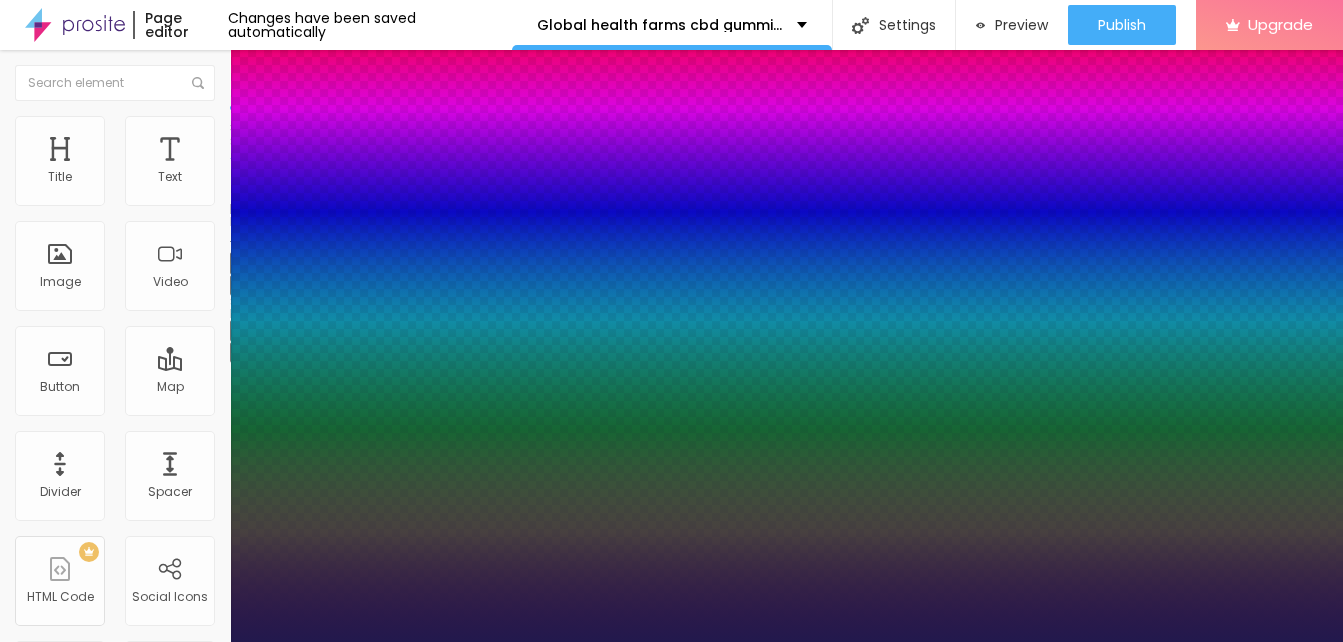 type on "15" 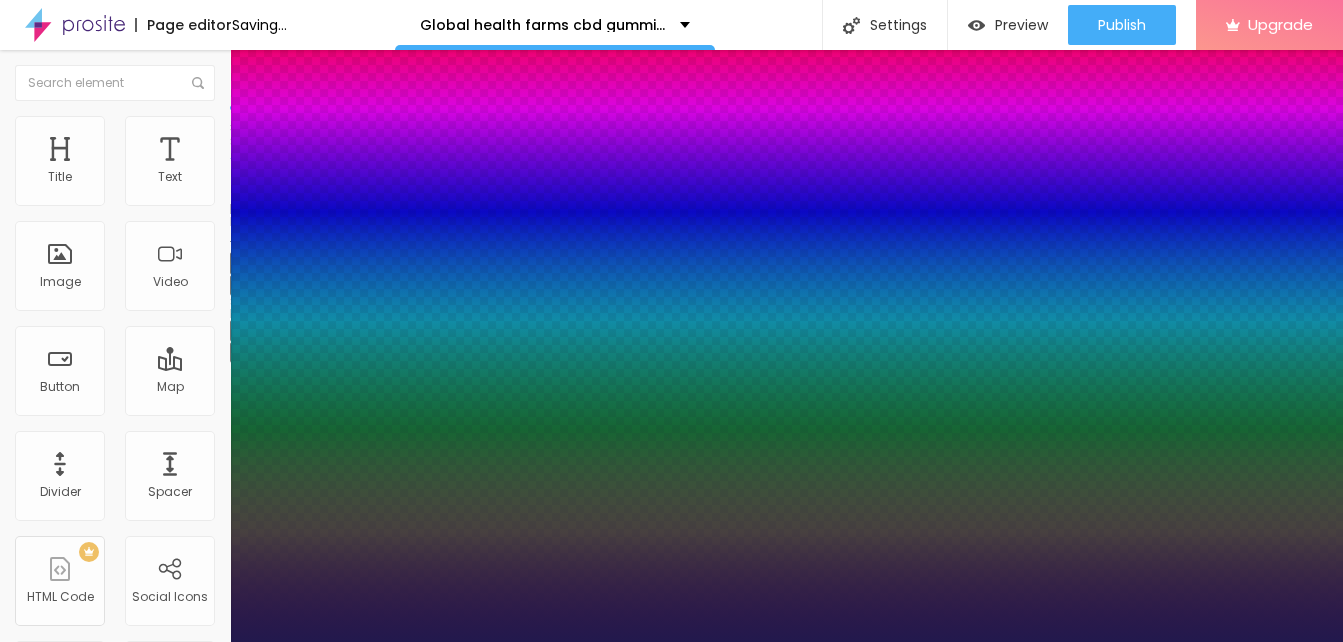 type on "17" 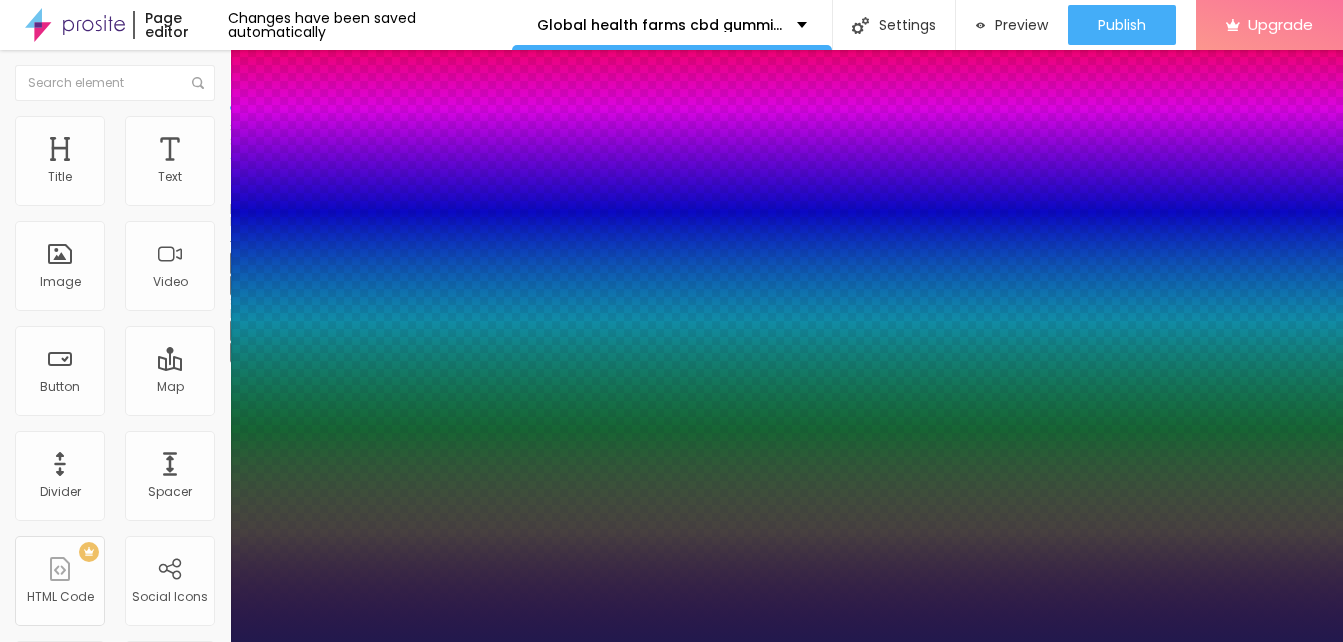 type on "22" 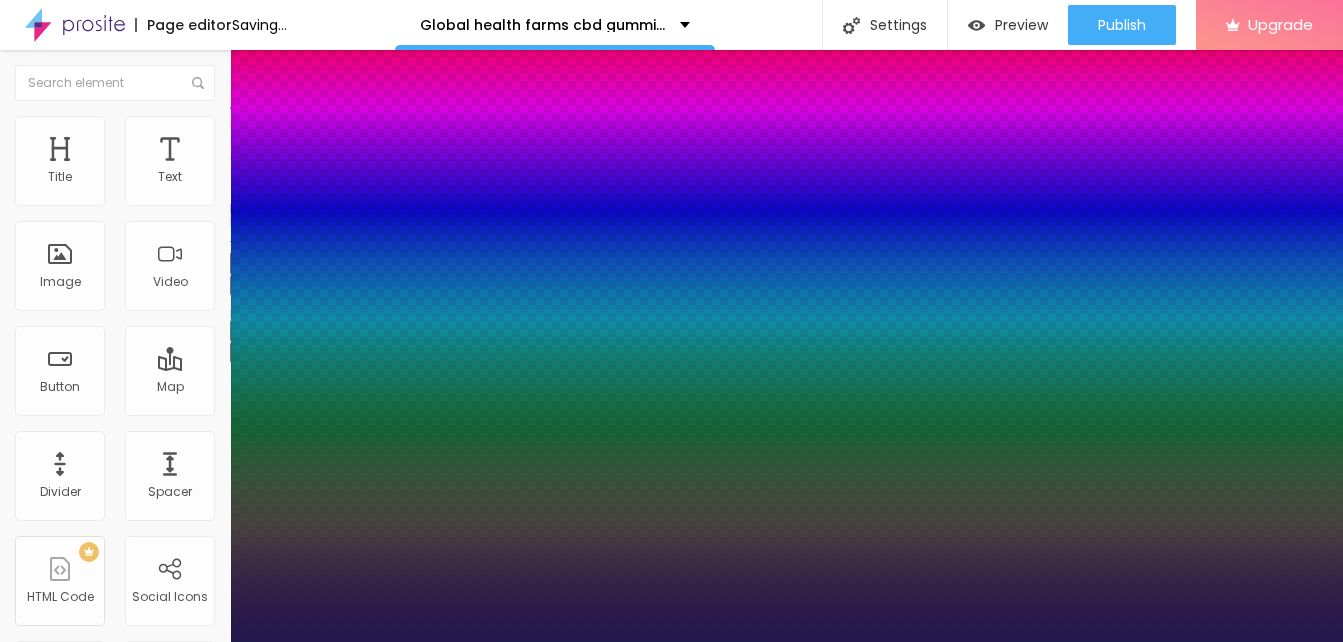 type on "1" 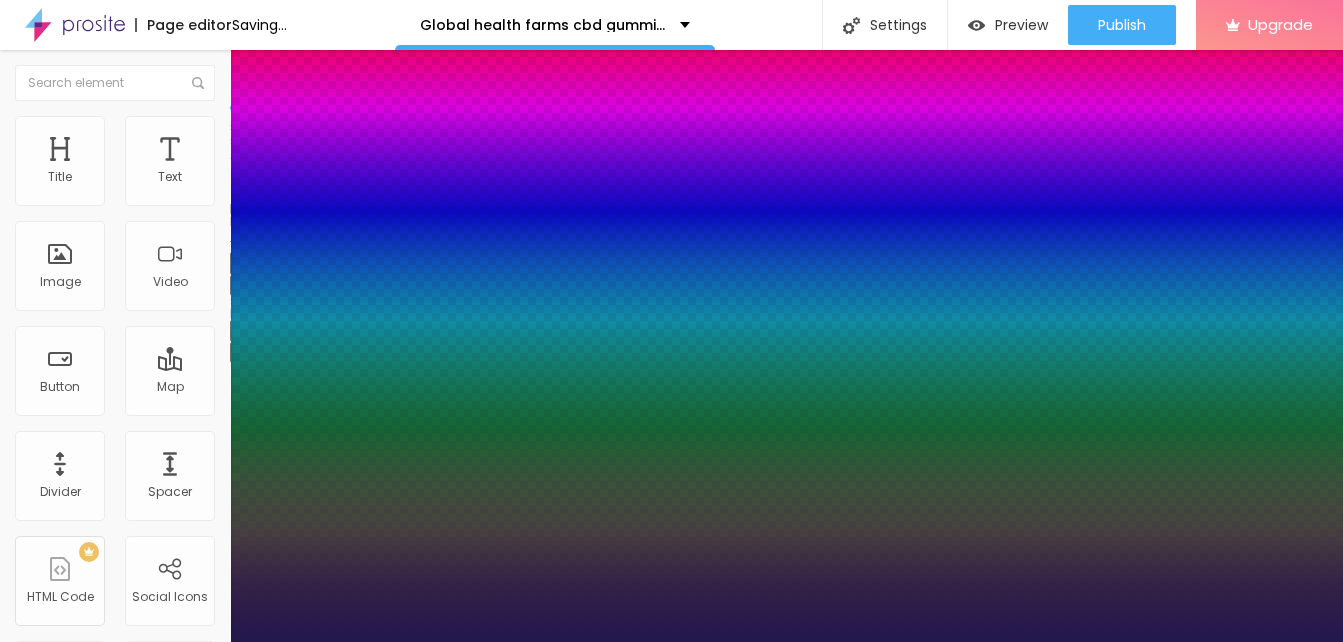 click at bounding box center [671, 642] 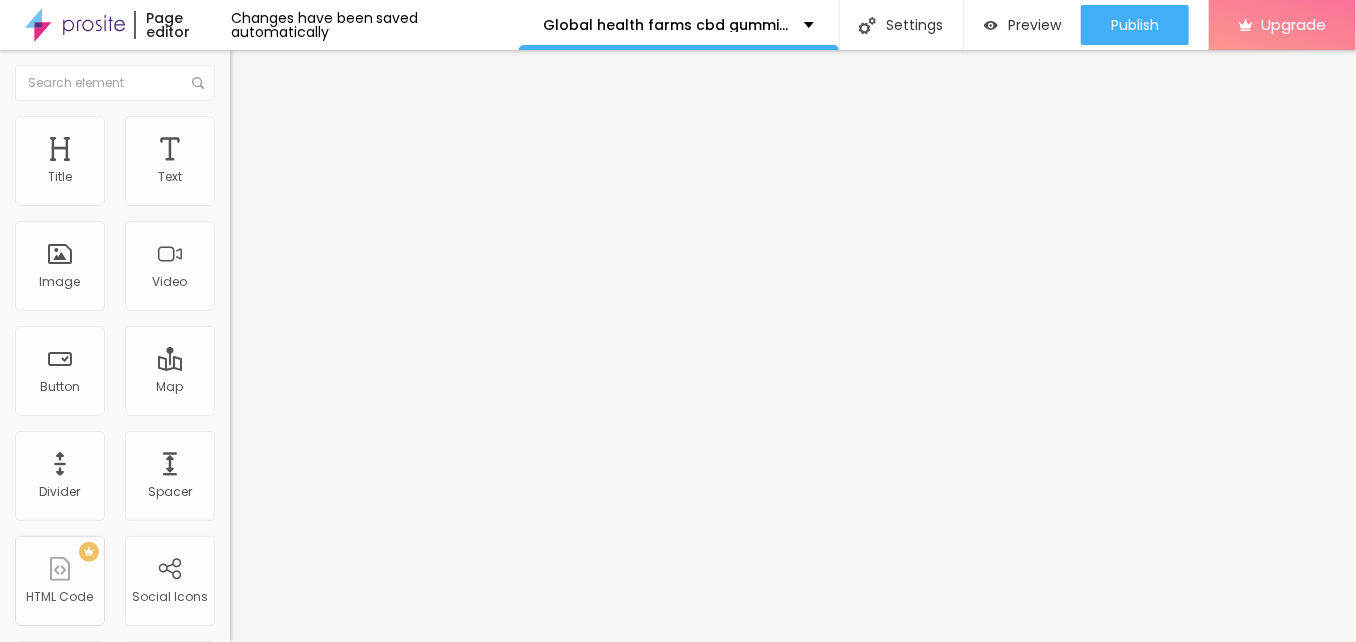 click on "Add image" at bounding box center (271, 163) 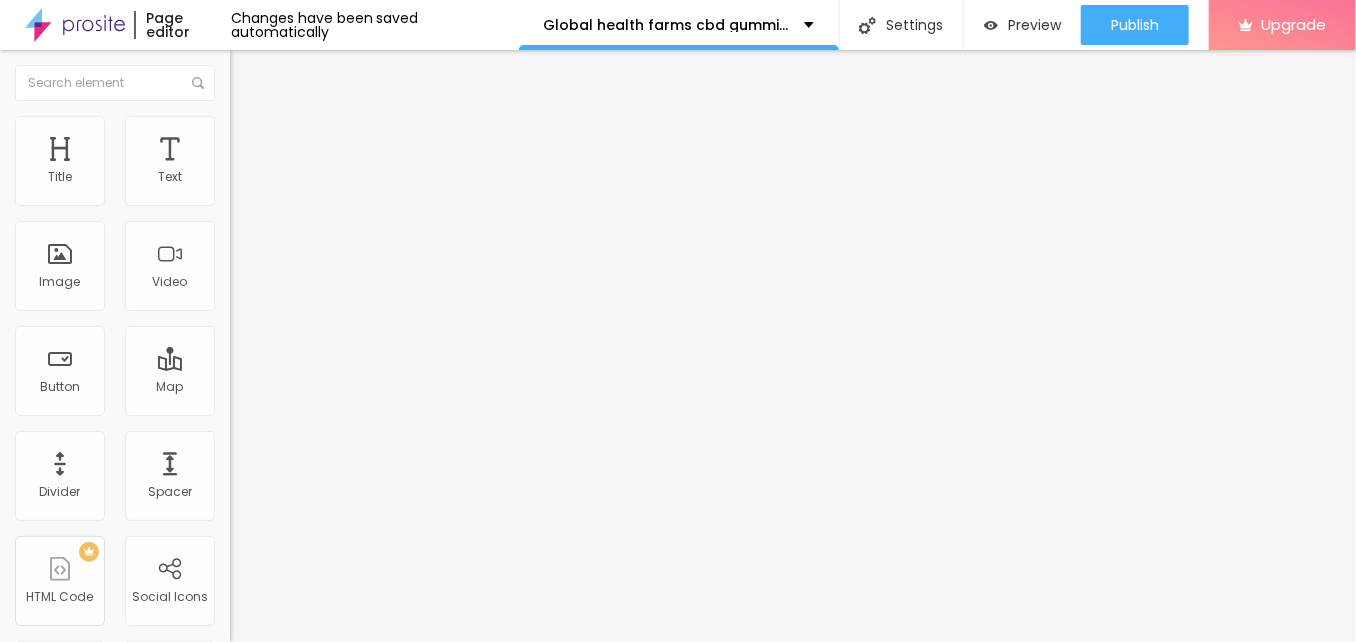 click on "Upload" at bounding box center (66, 703) 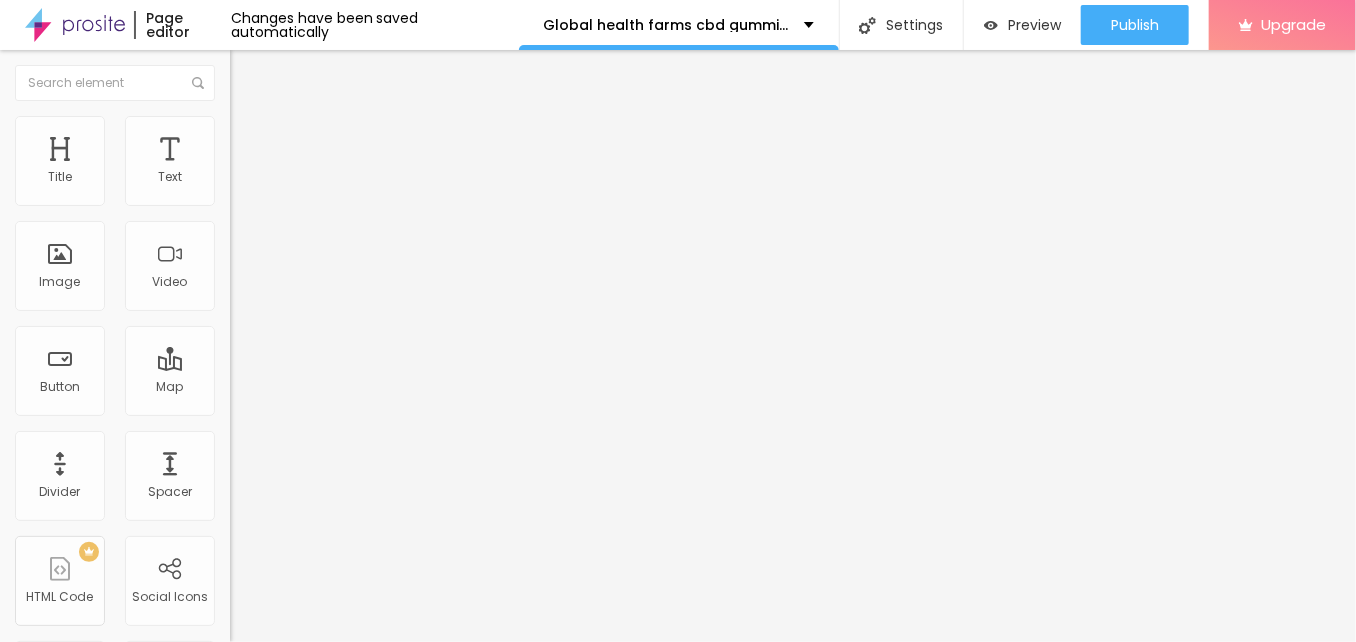 click at bounding box center [350, 192] 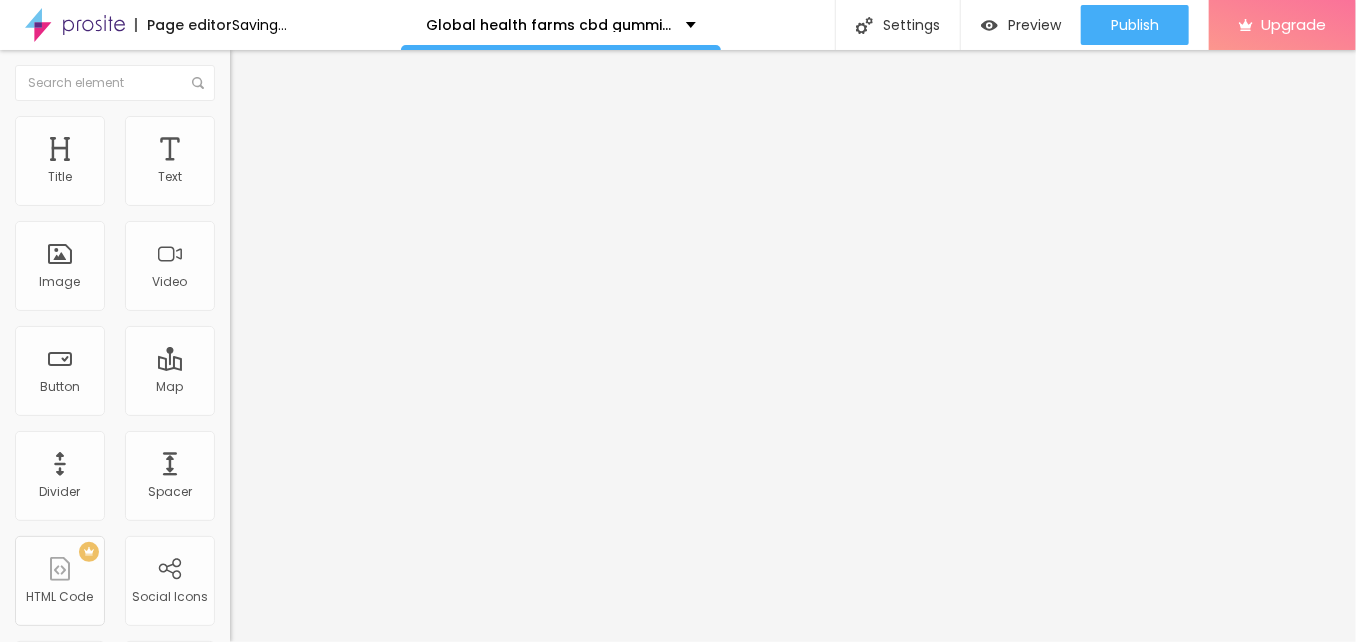 type on "Global Health Farms CBD Gummies" 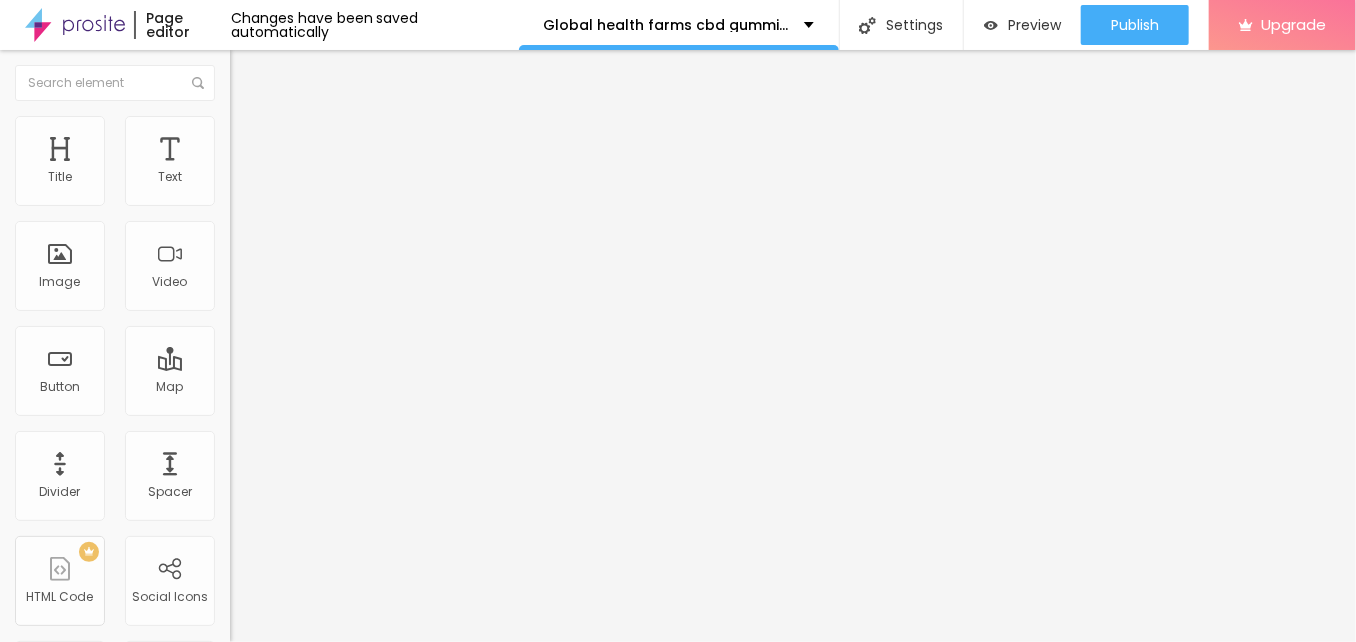 paste on "https://[DOMAIN]/[PATH]" 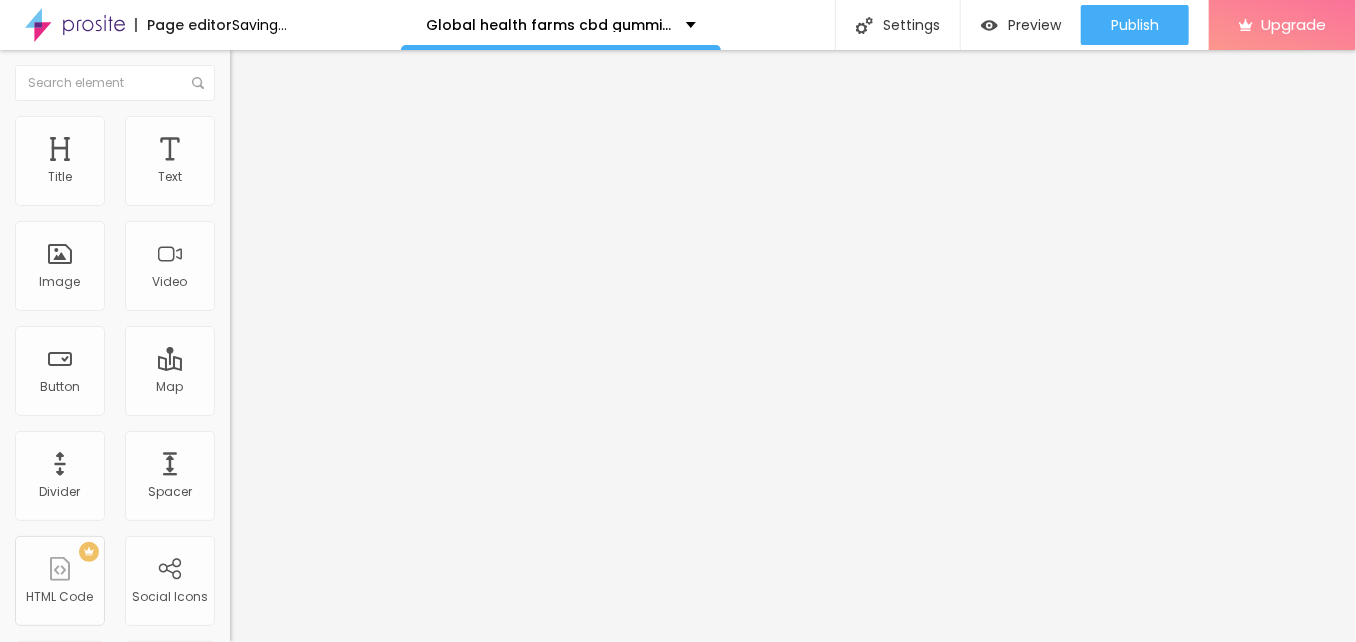 type on "https://[DOMAIN]/[PATH]" 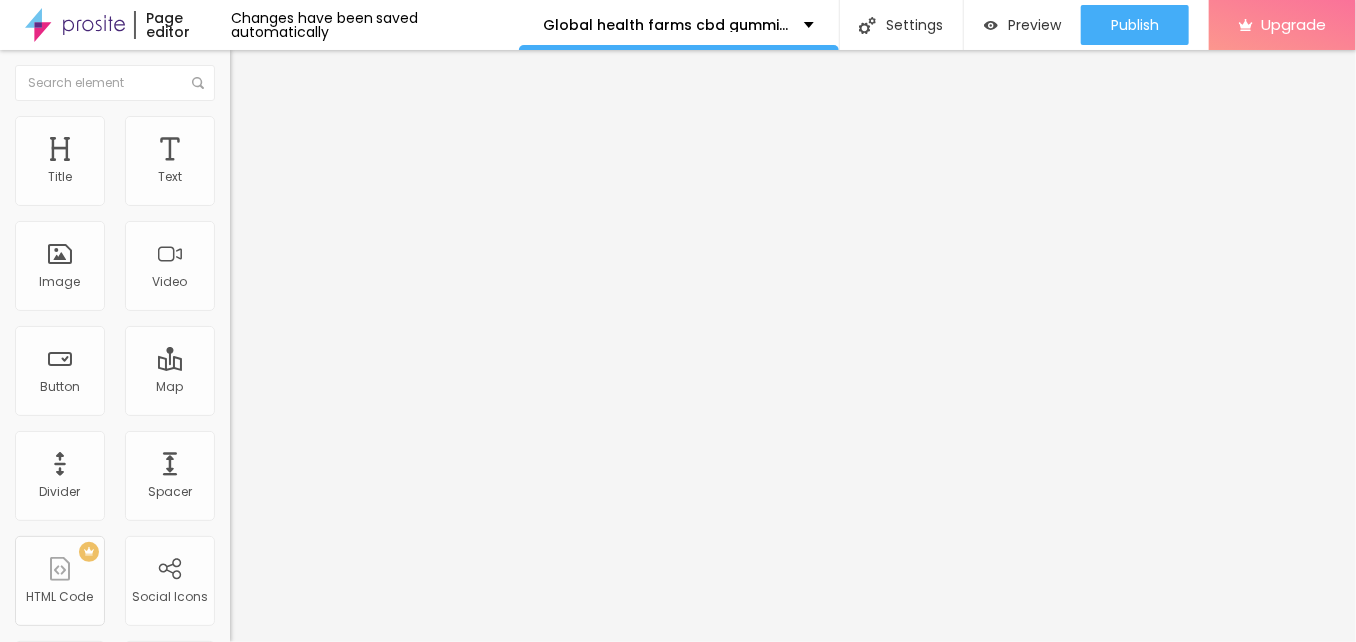 click on "Style" at bounding box center [262, 129] 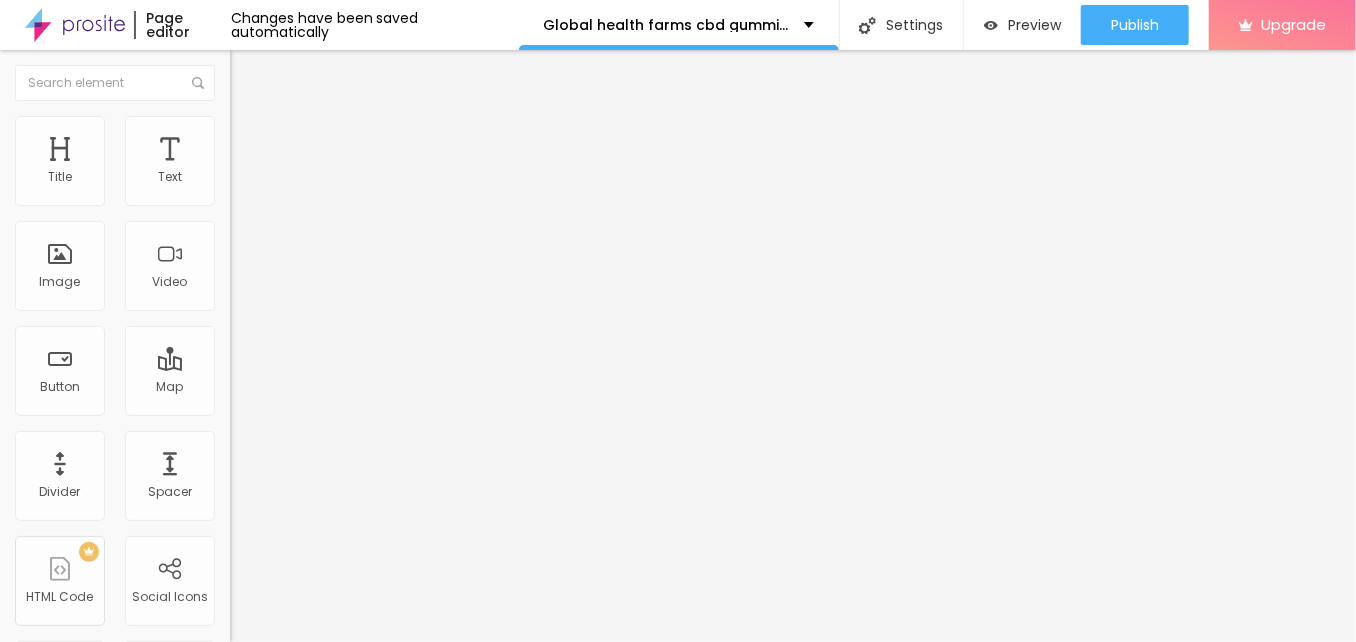 type on "85" 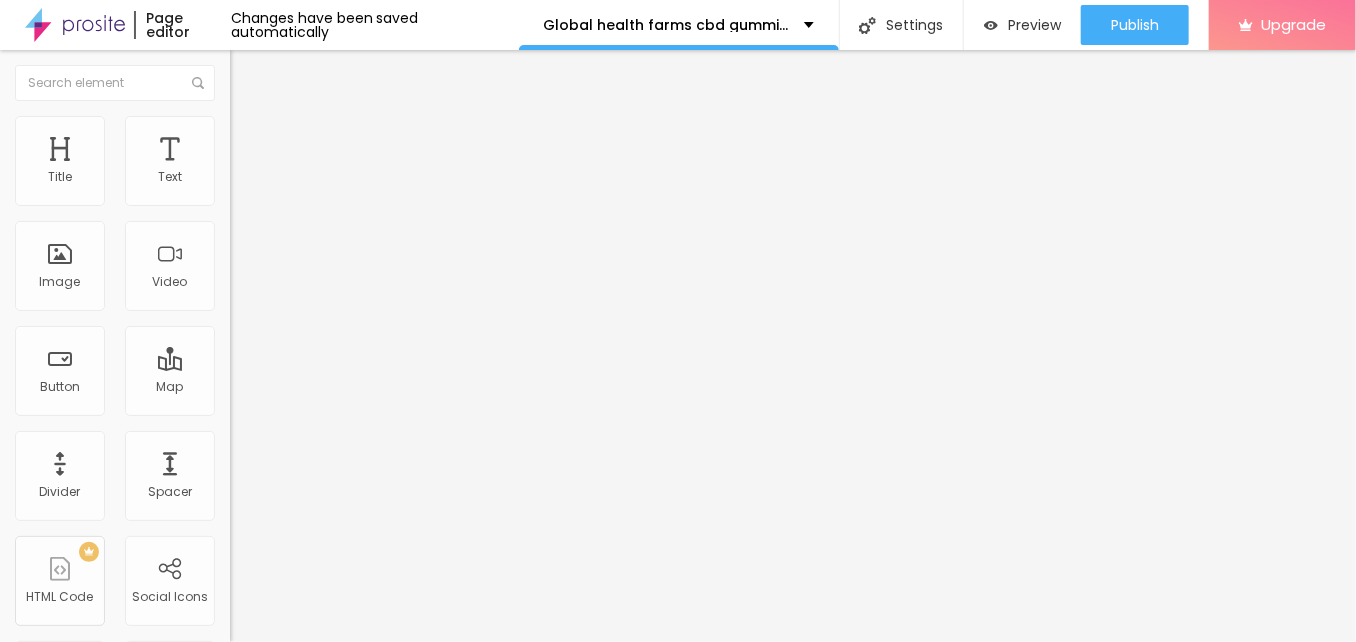 type on "75" 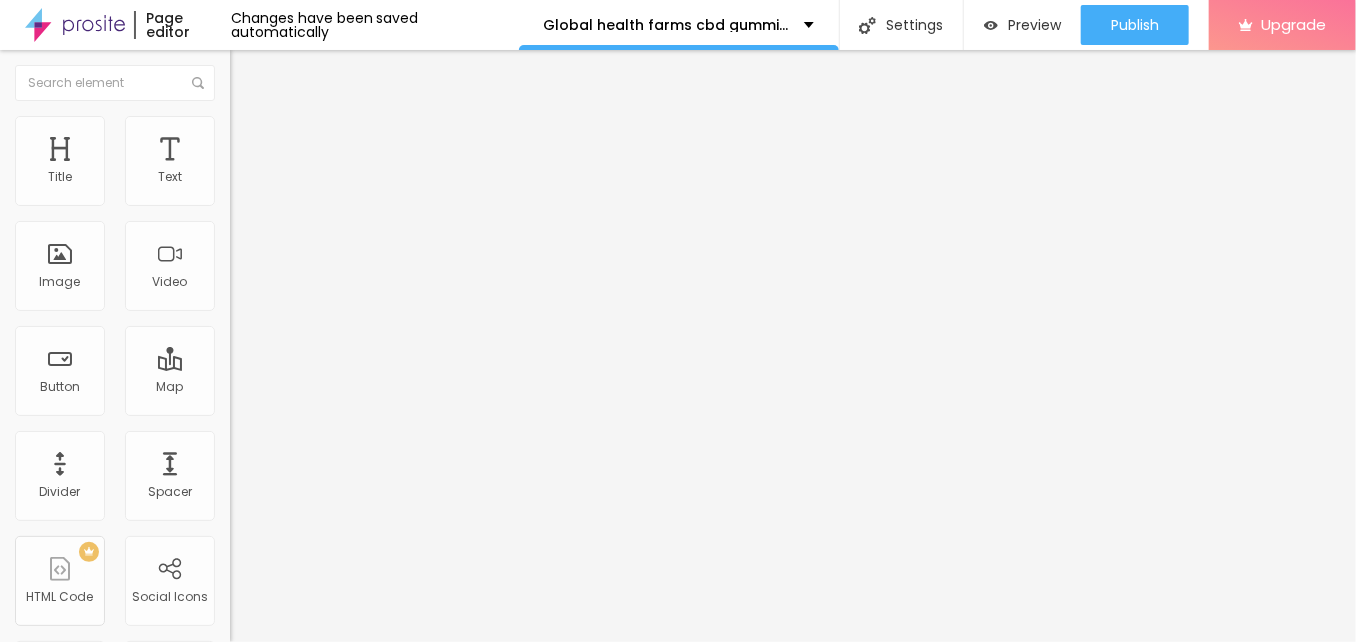 type on "70" 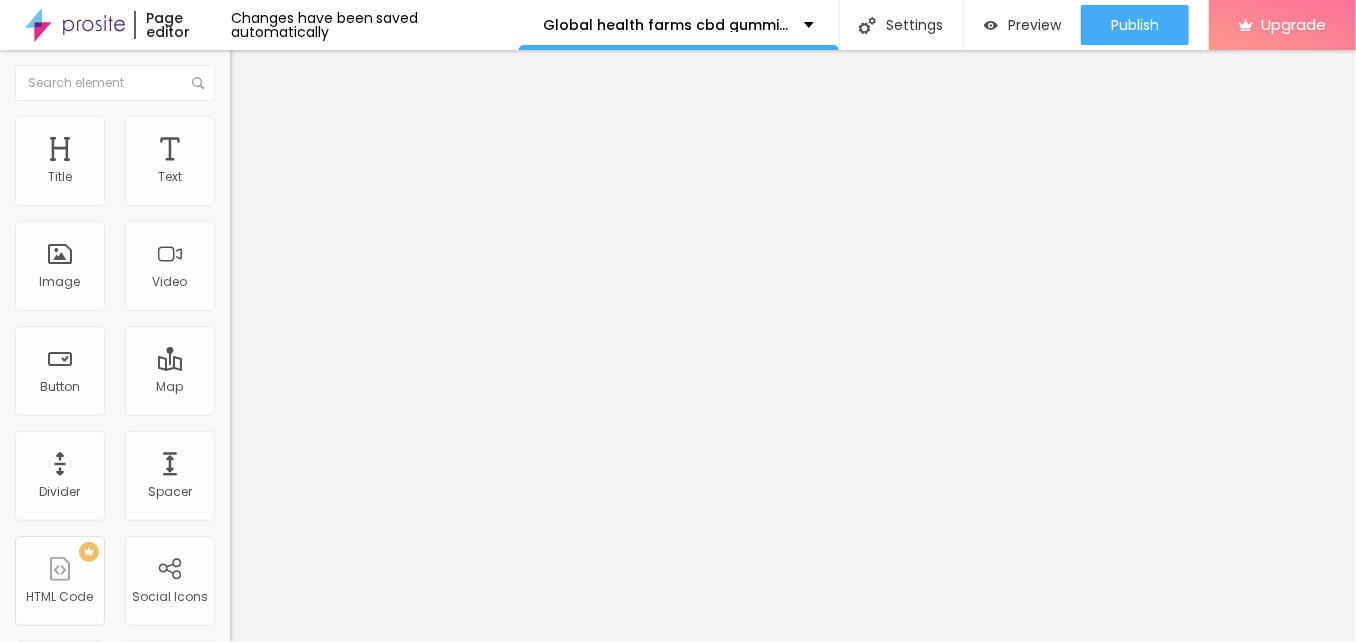 type on "70" 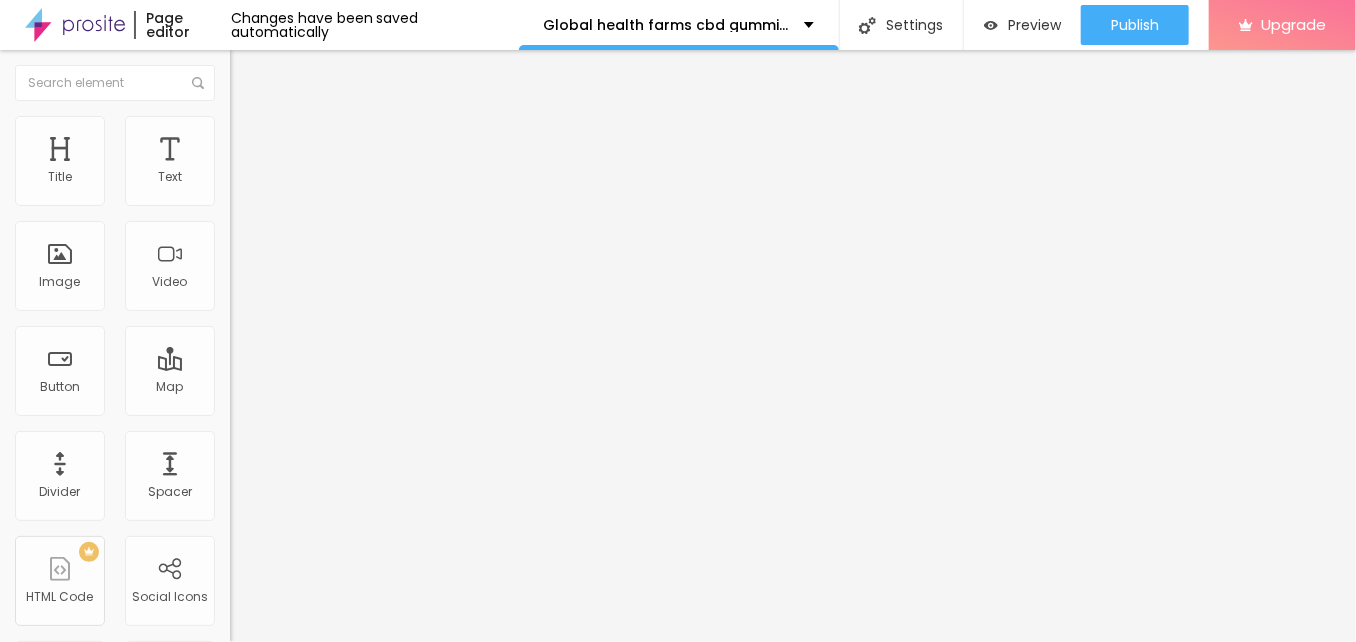 type on "65" 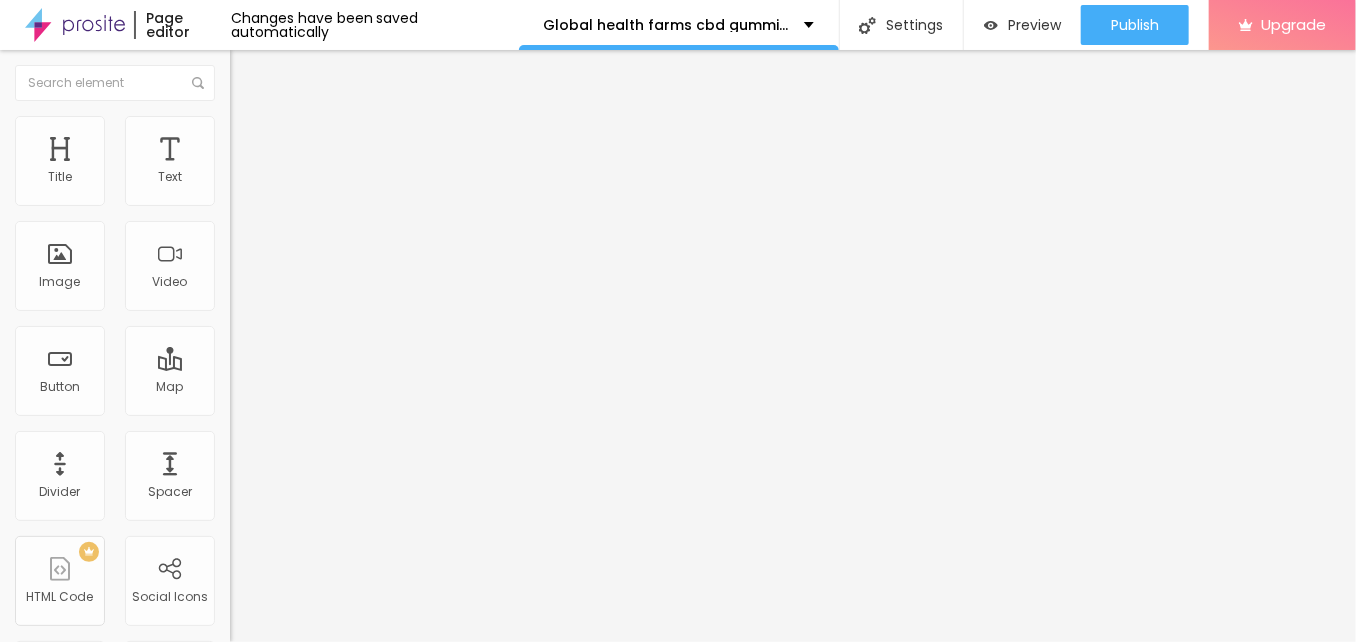 type on "65" 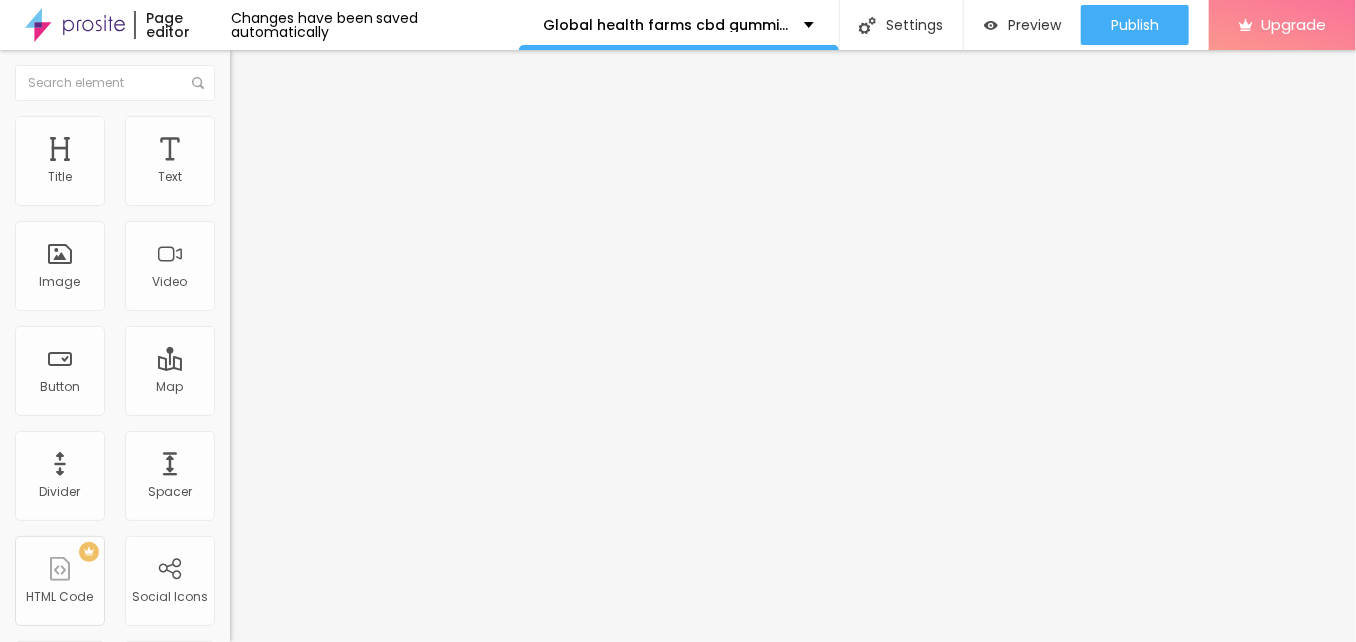 type on "60" 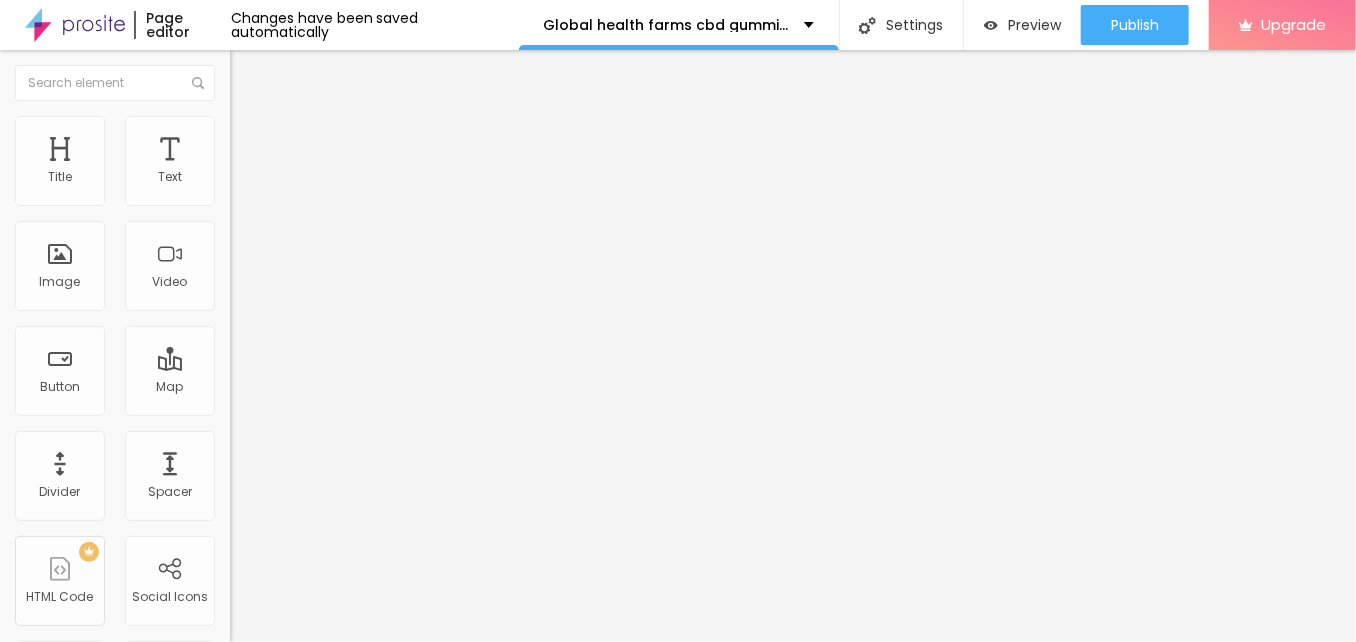 type on "60" 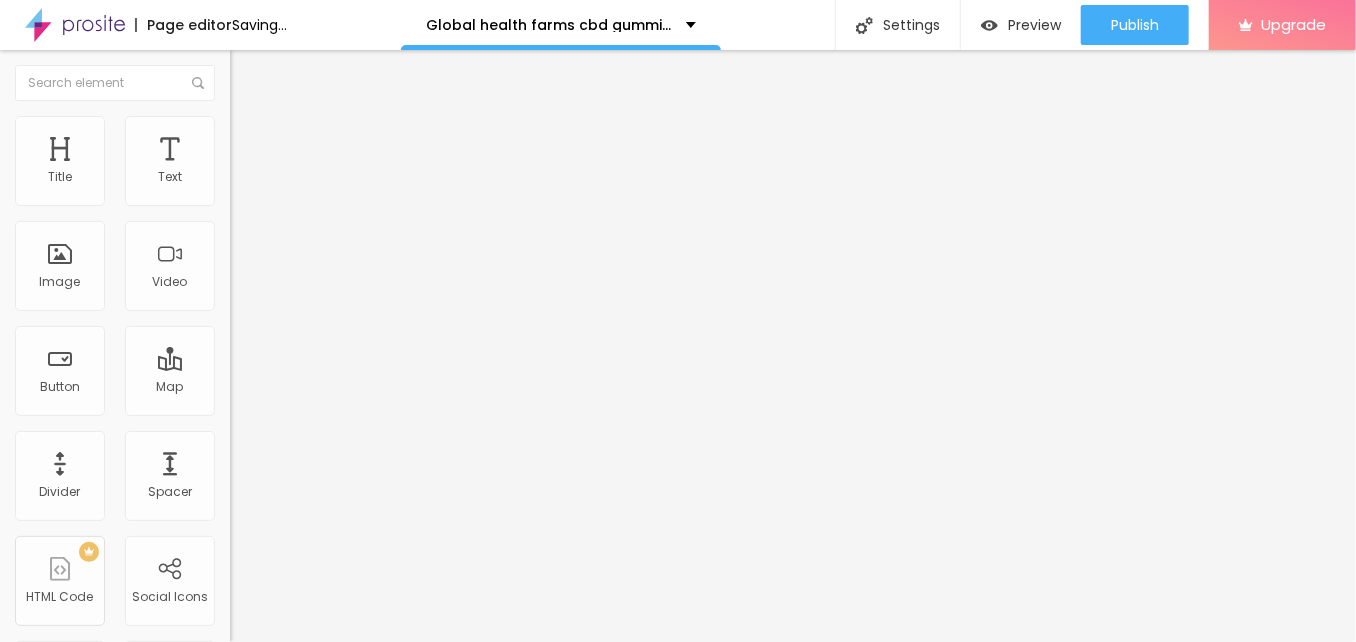 type on "55" 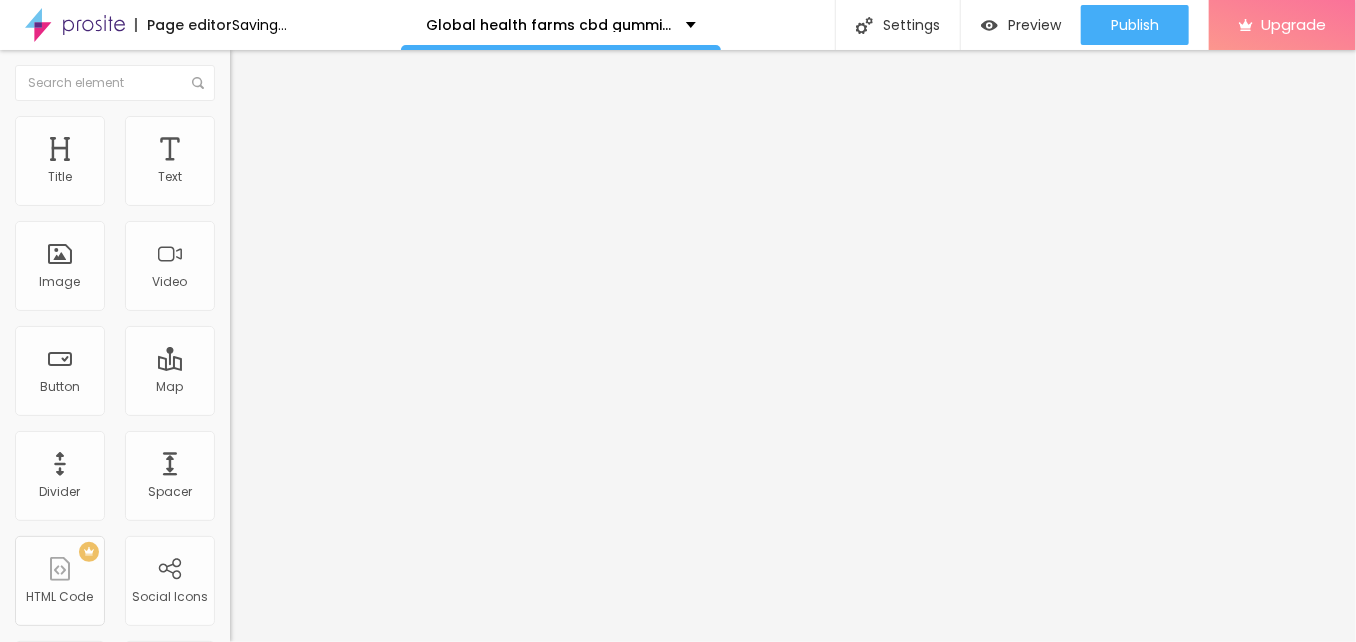 type on "55" 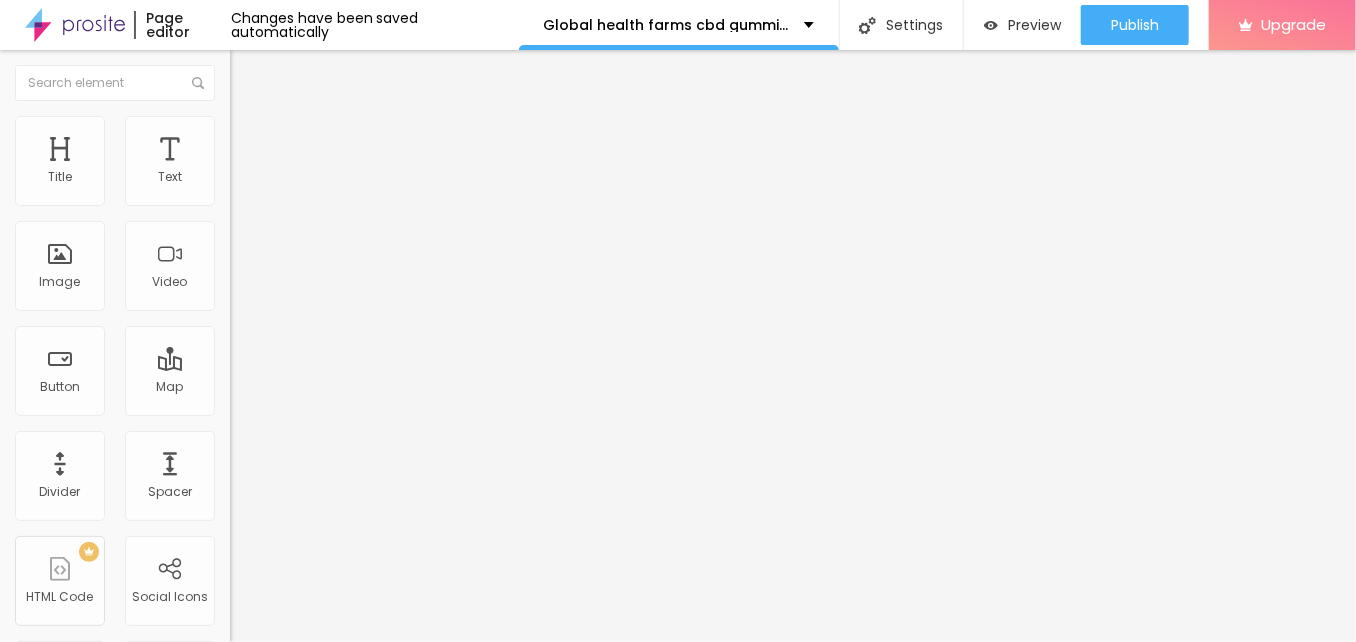 type on "50" 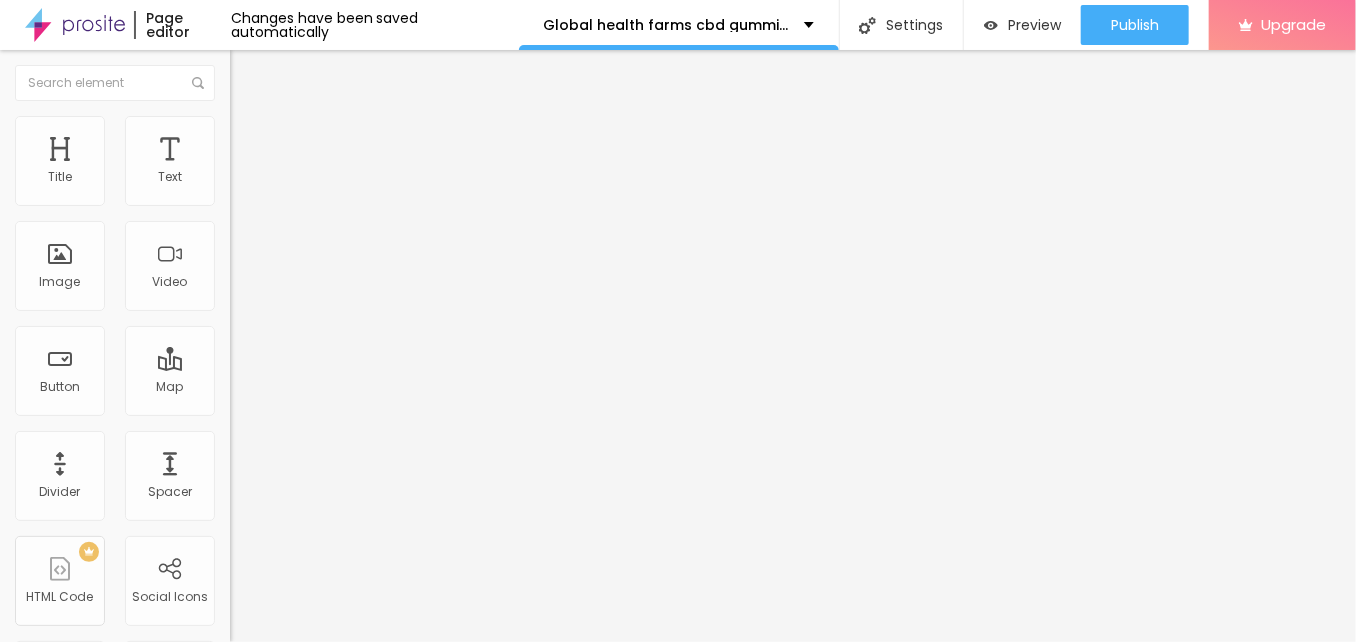 type on "50" 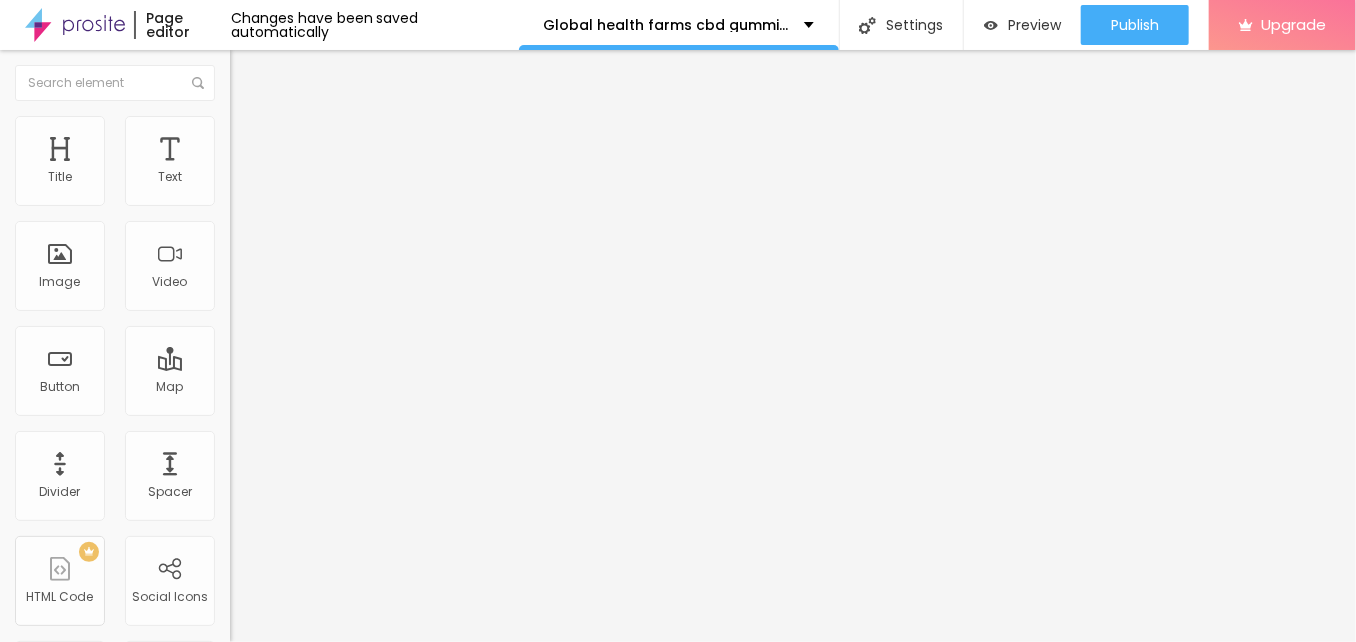 type on "45" 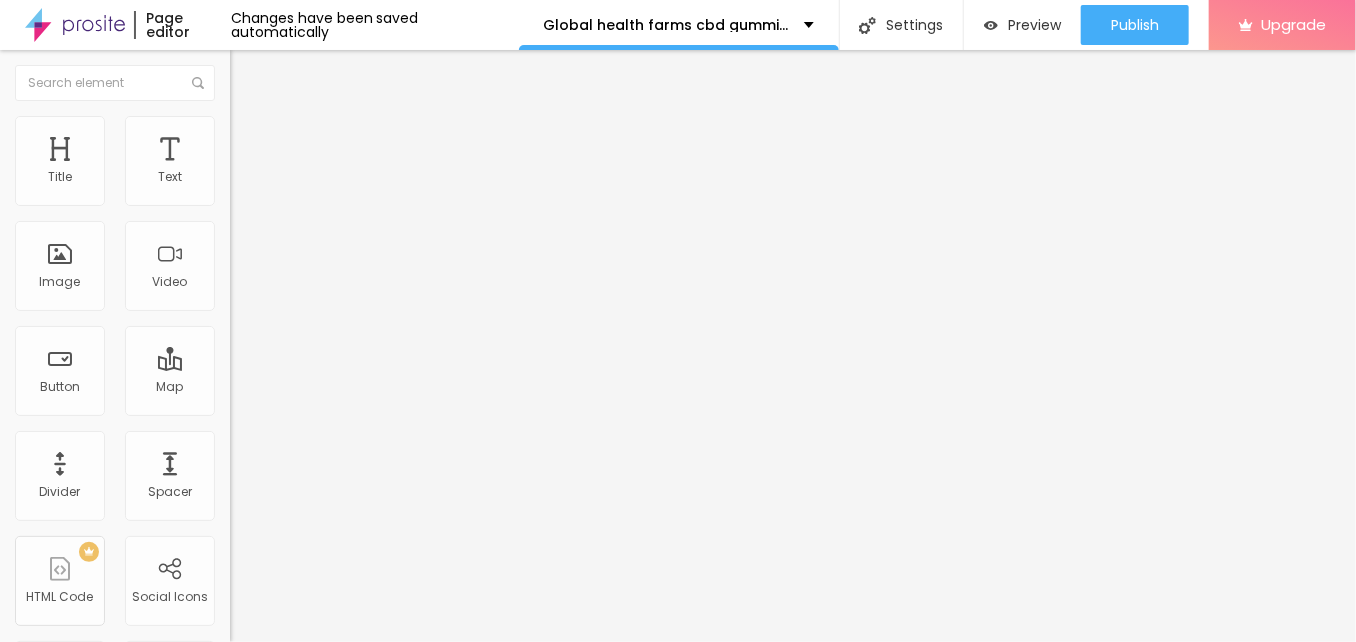 type on "45" 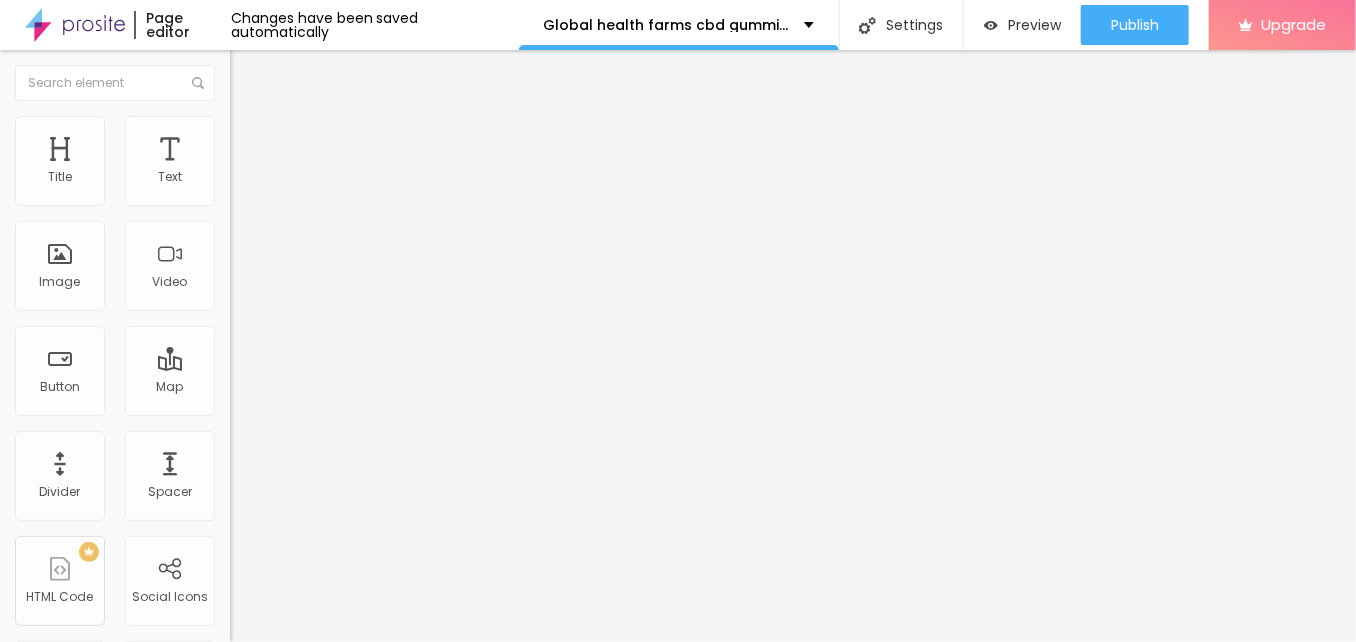 type on "40" 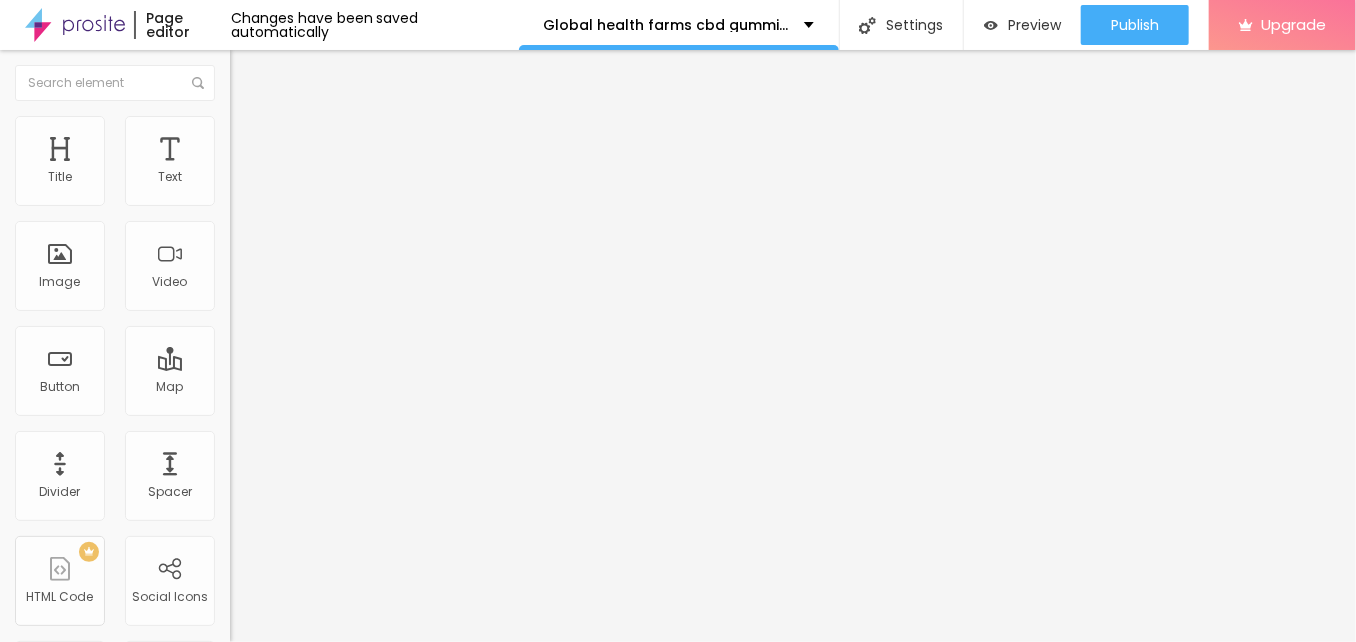 type on "40" 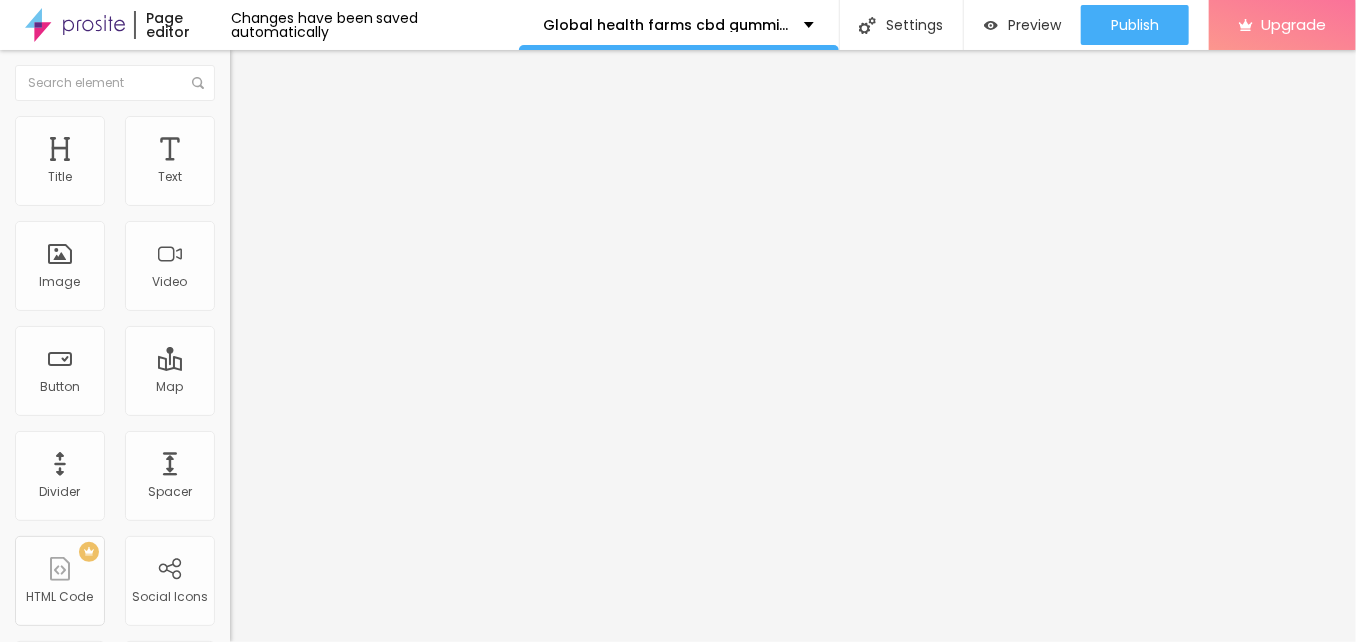 type on "35" 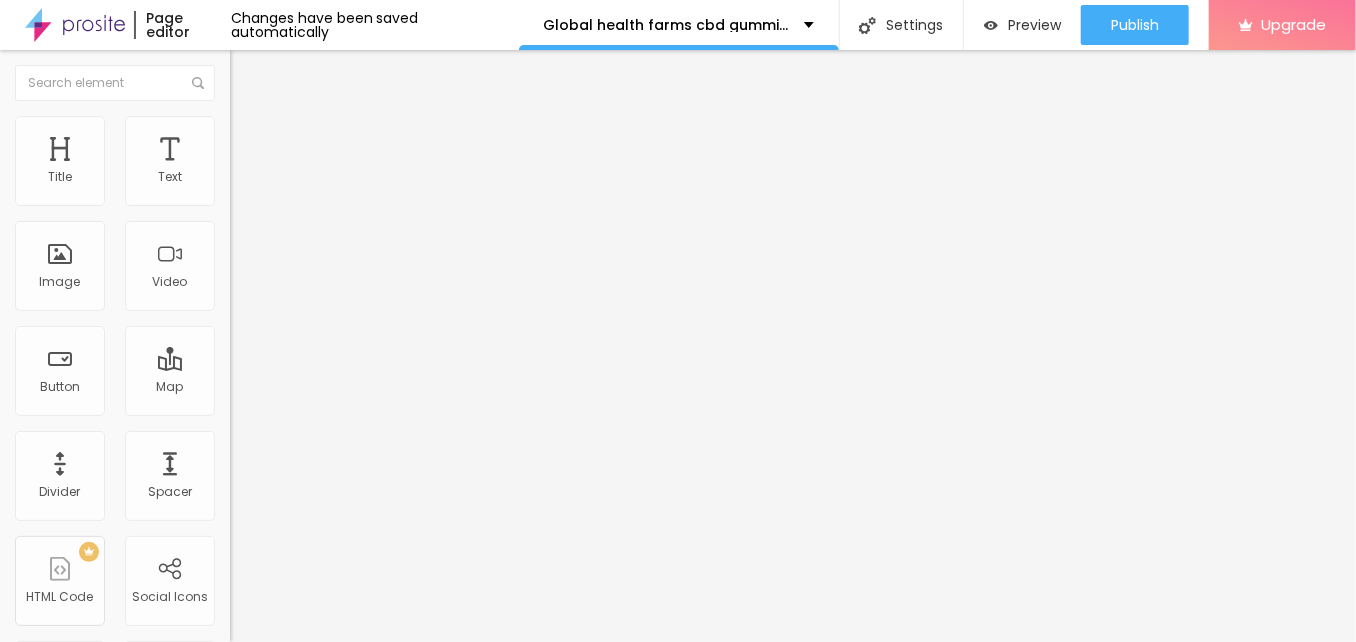 type on "30" 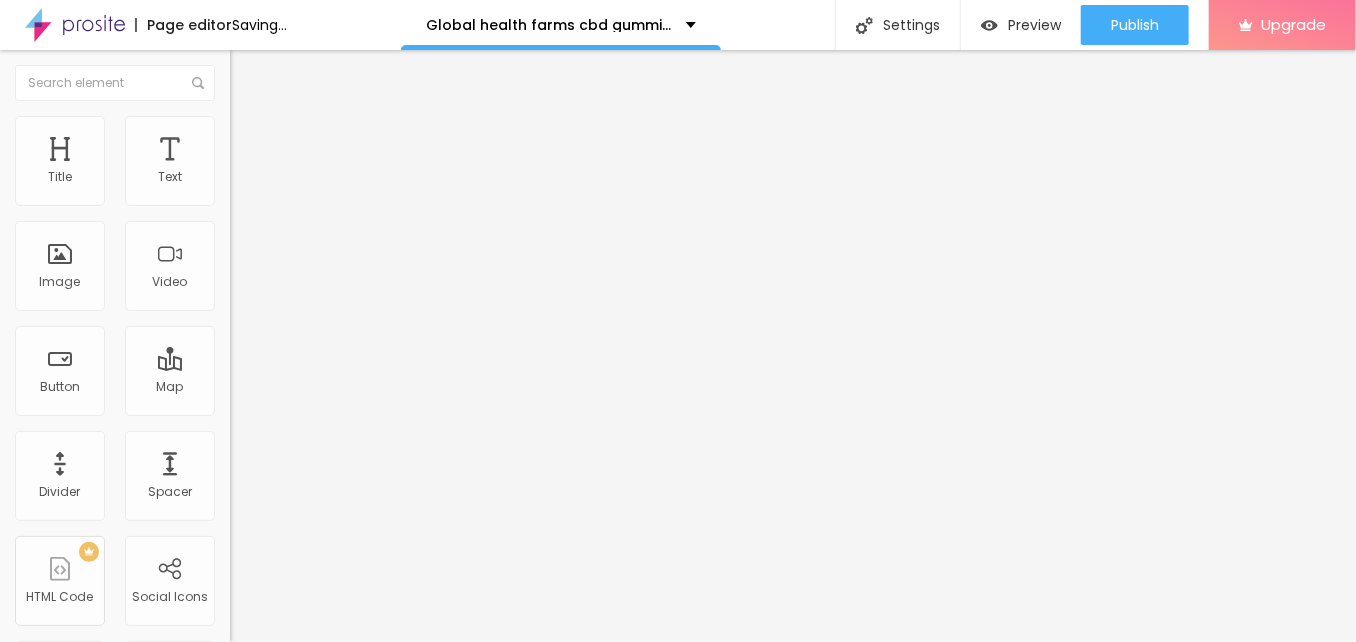 type on "25" 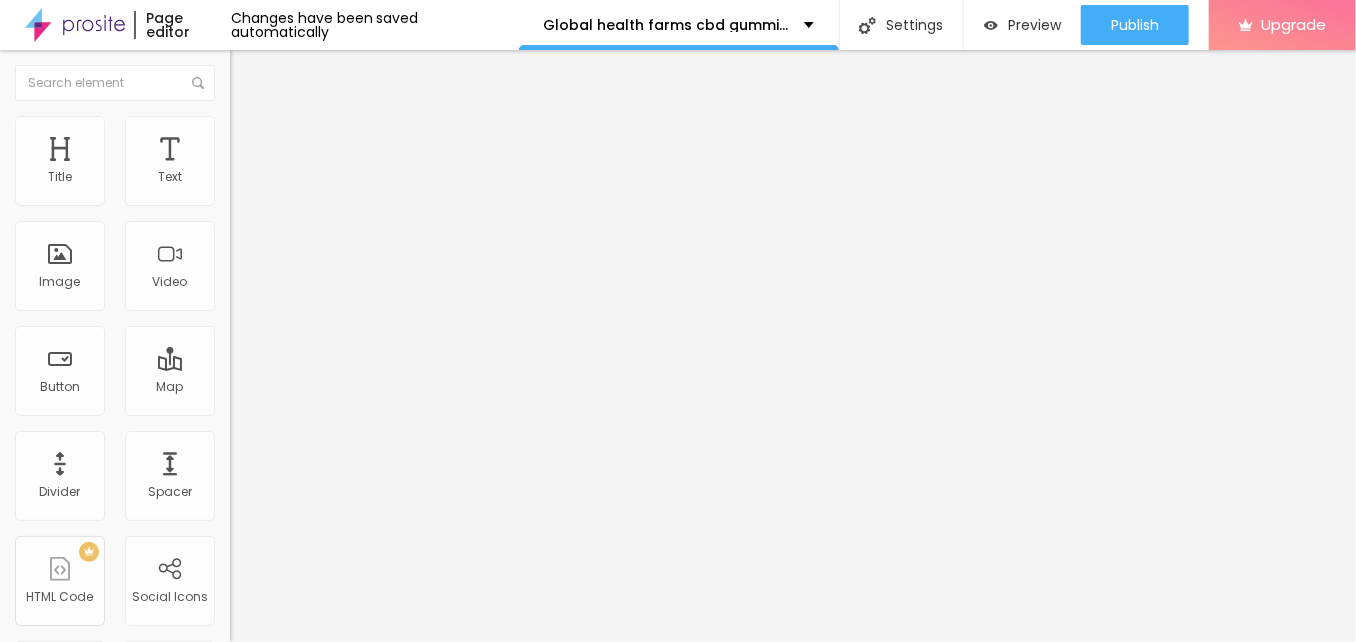 drag, startPoint x: 187, startPoint y: 211, endPoint x: 50, endPoint y: 207, distance: 137.05838 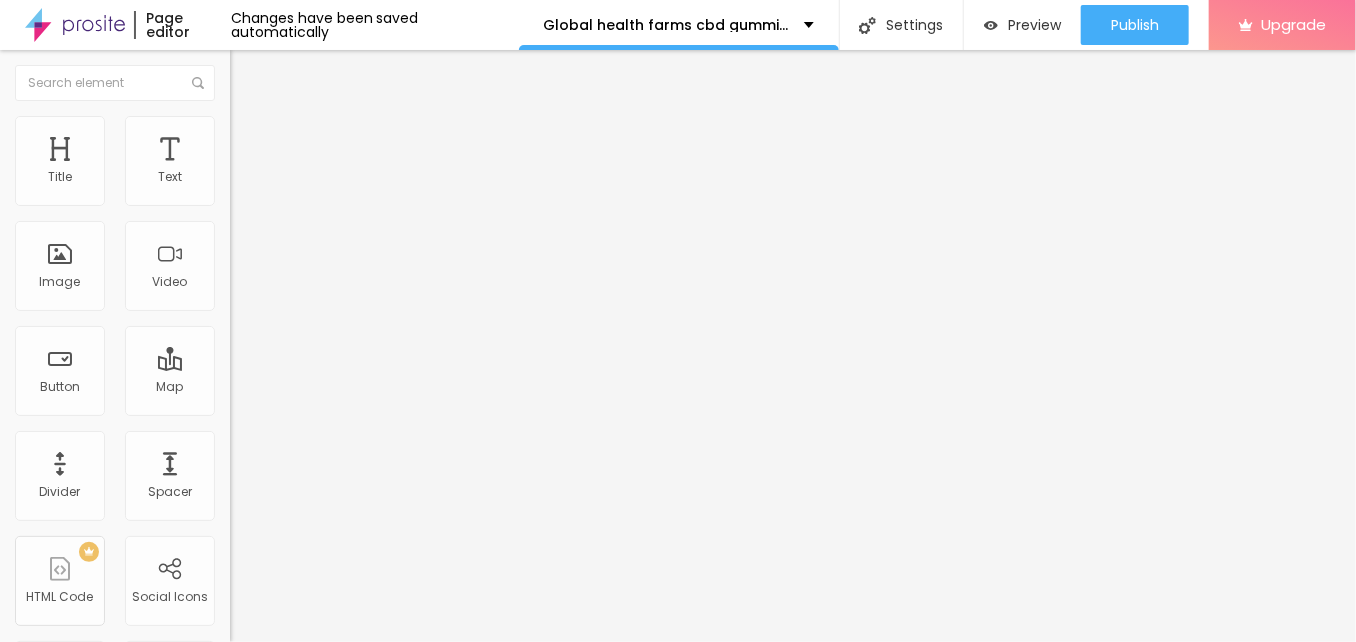 type on "25" 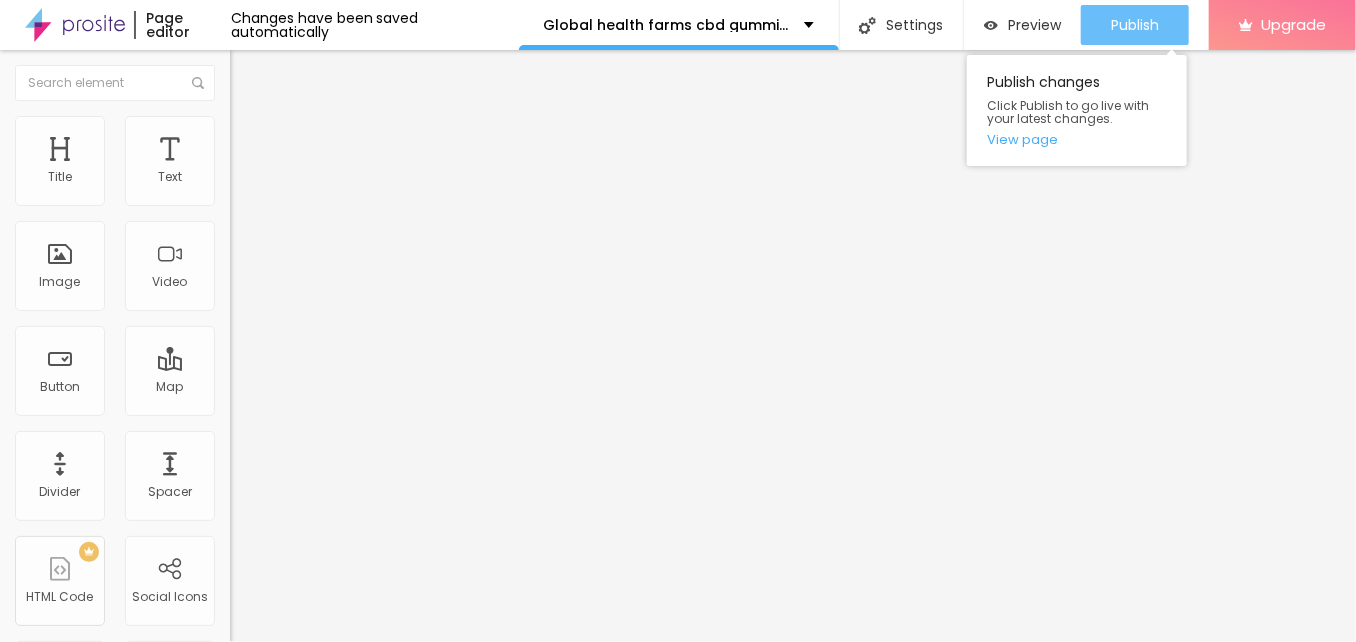 click on "Publish" at bounding box center (1135, 25) 